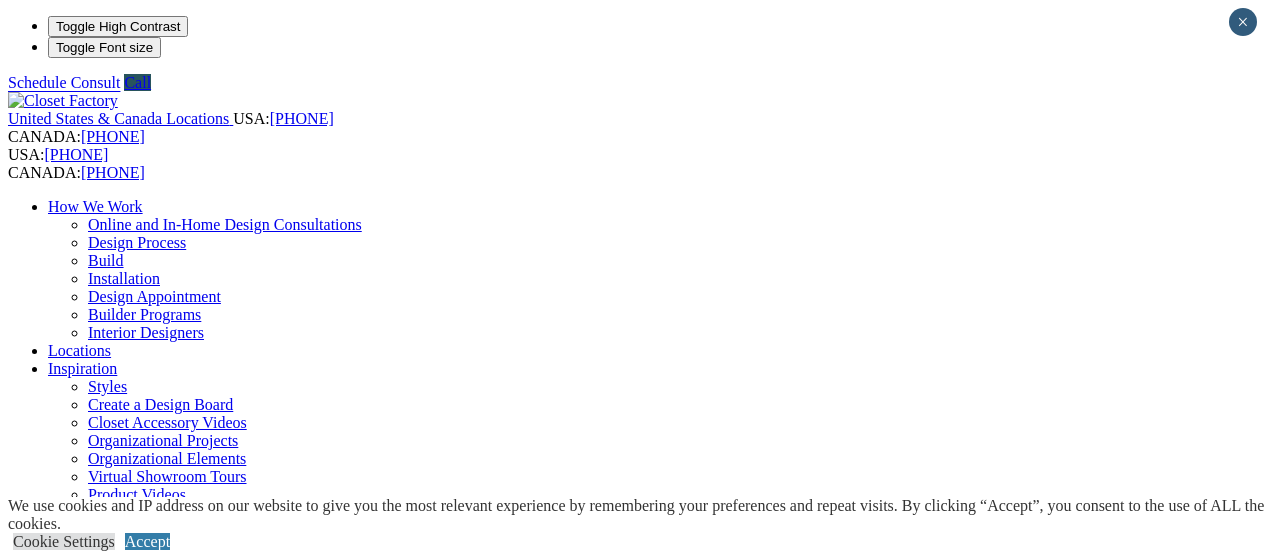scroll, scrollTop: 0, scrollLeft: 0, axis: both 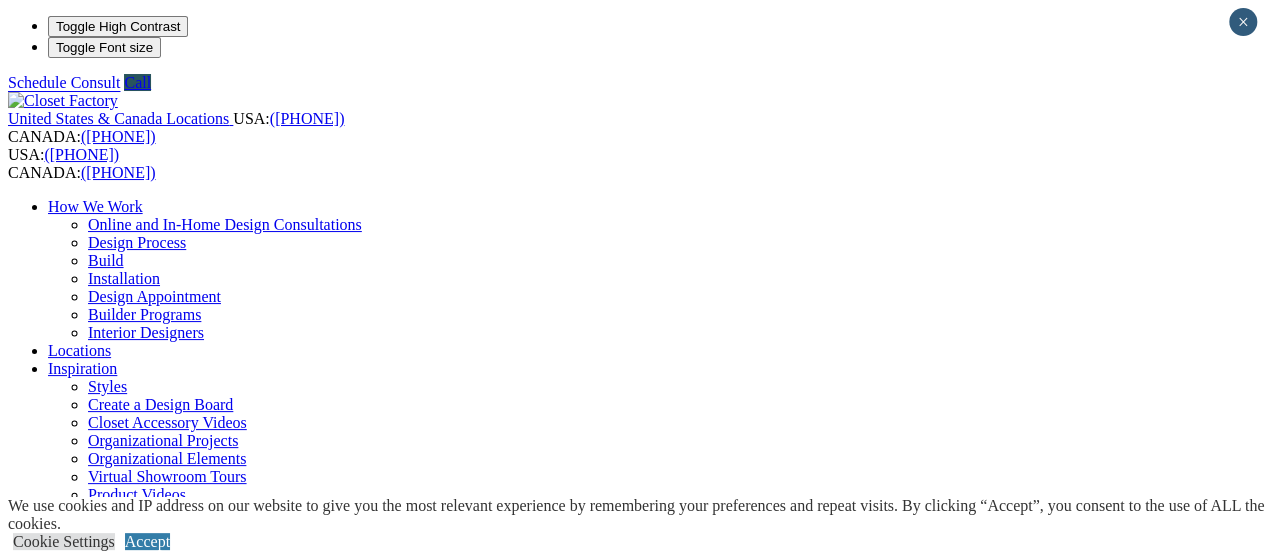 click on "Locations" at bounding box center (79, 350) 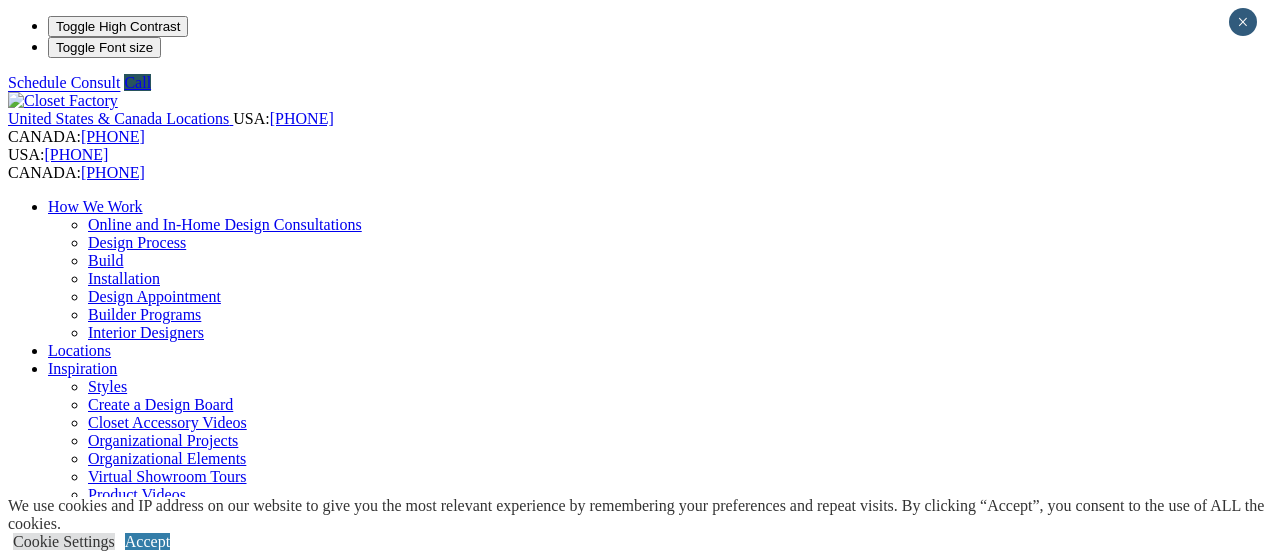 scroll, scrollTop: 0, scrollLeft: 0, axis: both 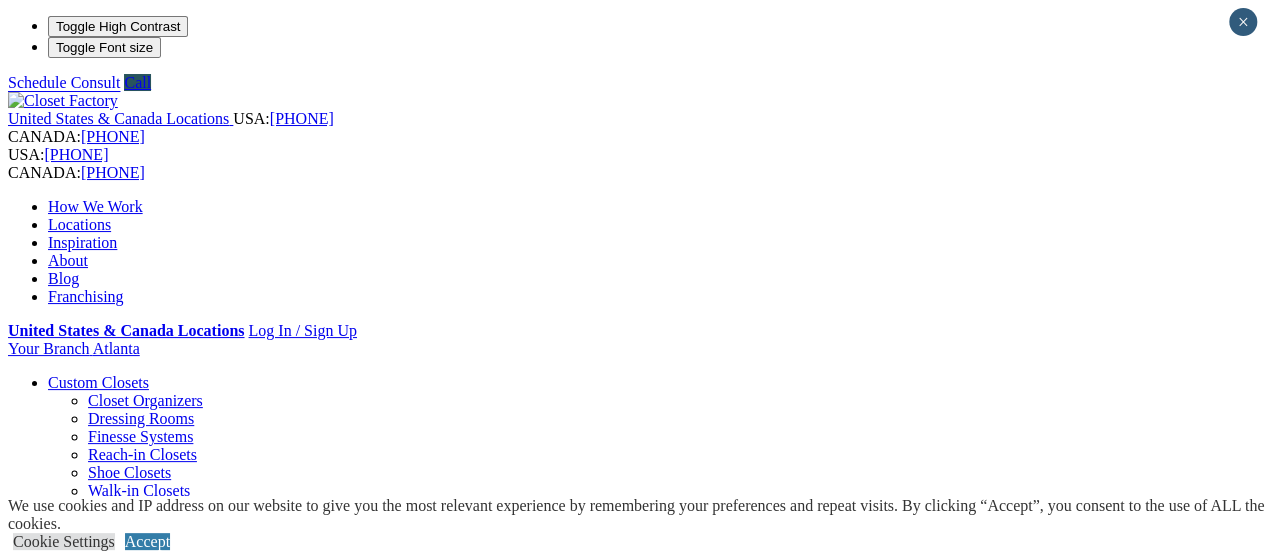 click on "Murphy Beds" at bounding box center [132, 598] 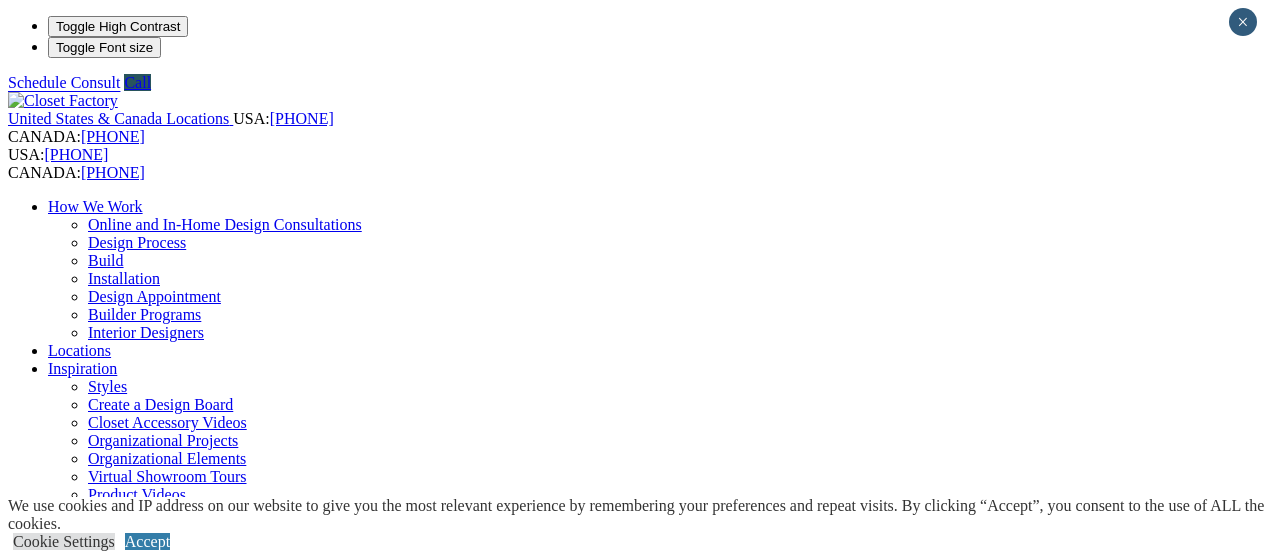 scroll, scrollTop: 0, scrollLeft: 0, axis: both 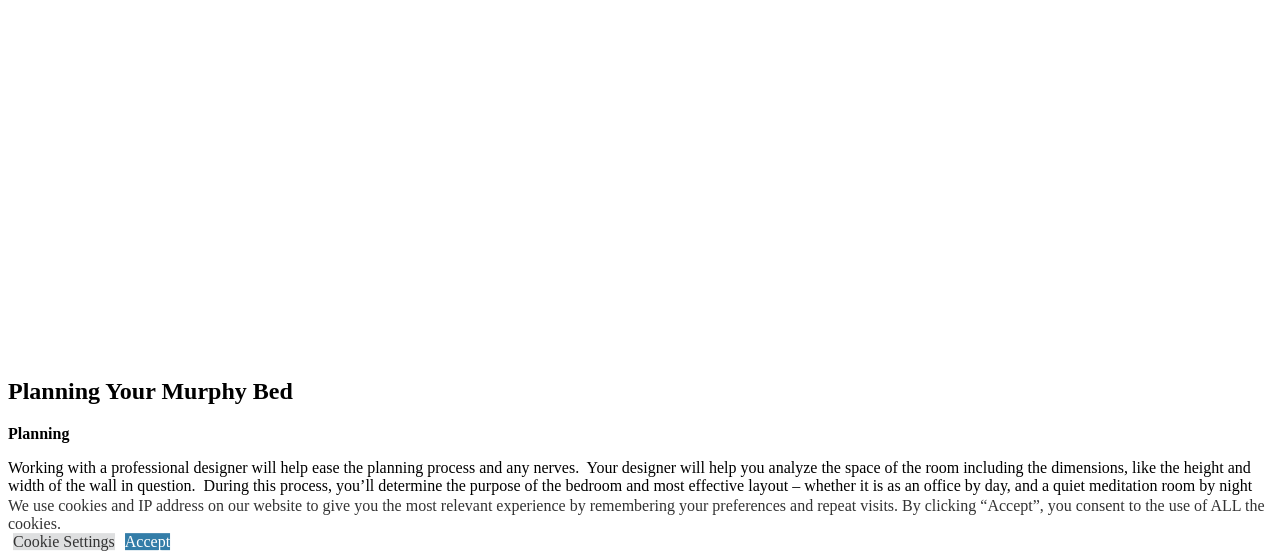 click on "Colorado designed this octagon room and converted it into a home office and guest room. Window seat creates storage under the windows." at bounding box center (632, 1433) 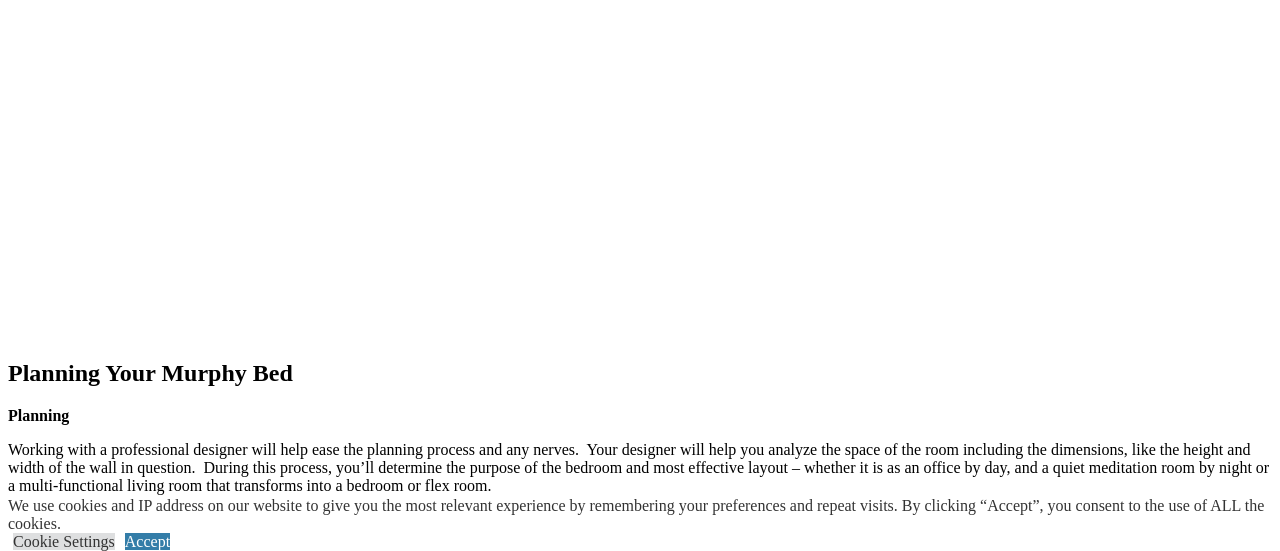 click at bounding box center [8, 9019] 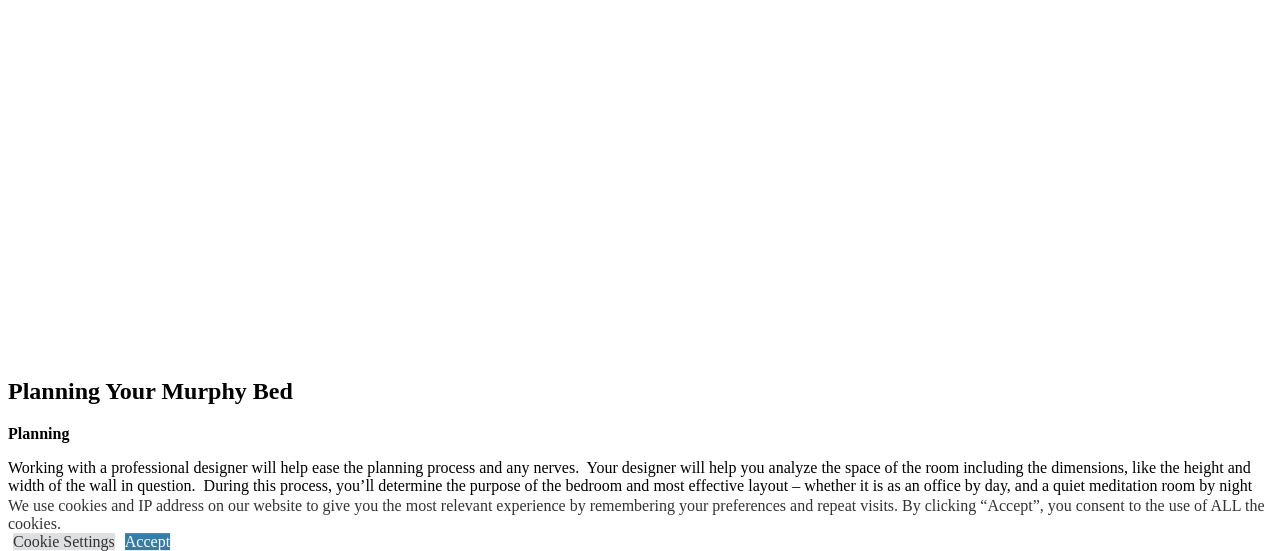 click on "Built-in desk area angles out away from the closet." at bounding box center (652, 2462) 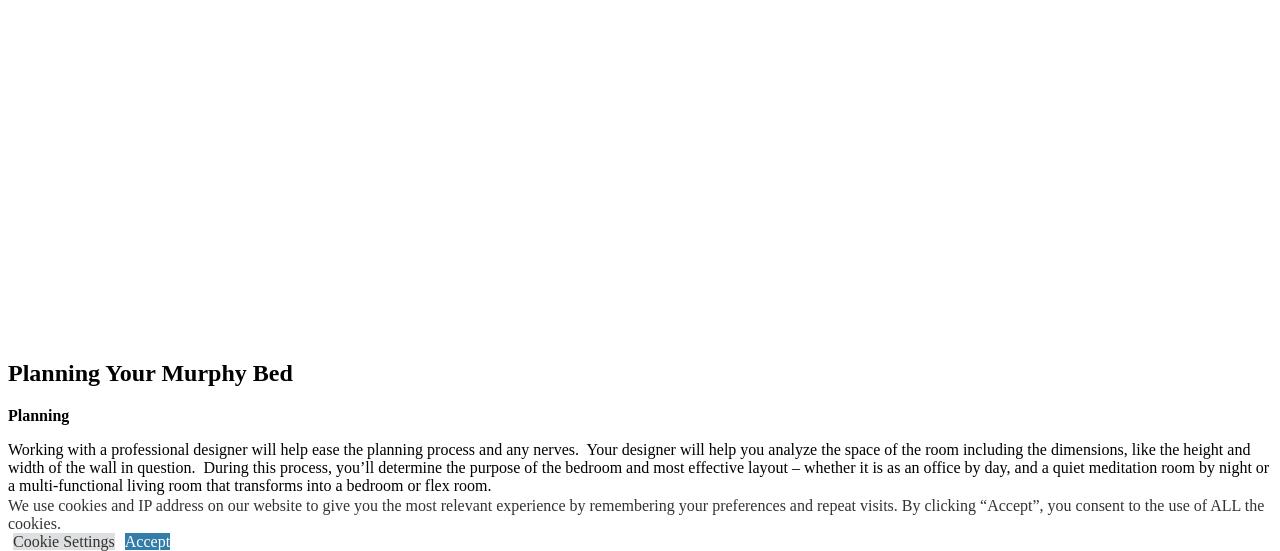 click at bounding box center [8, 9019] 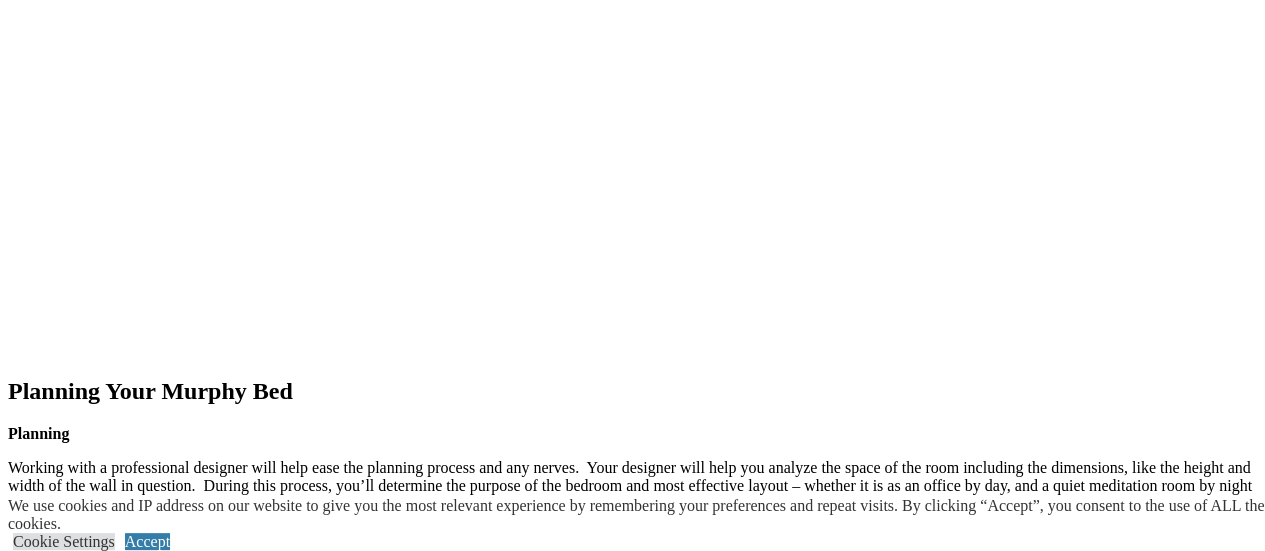 click on "Murphy bed is open to expose a slanted headboard." at bounding box center (652, 2977) 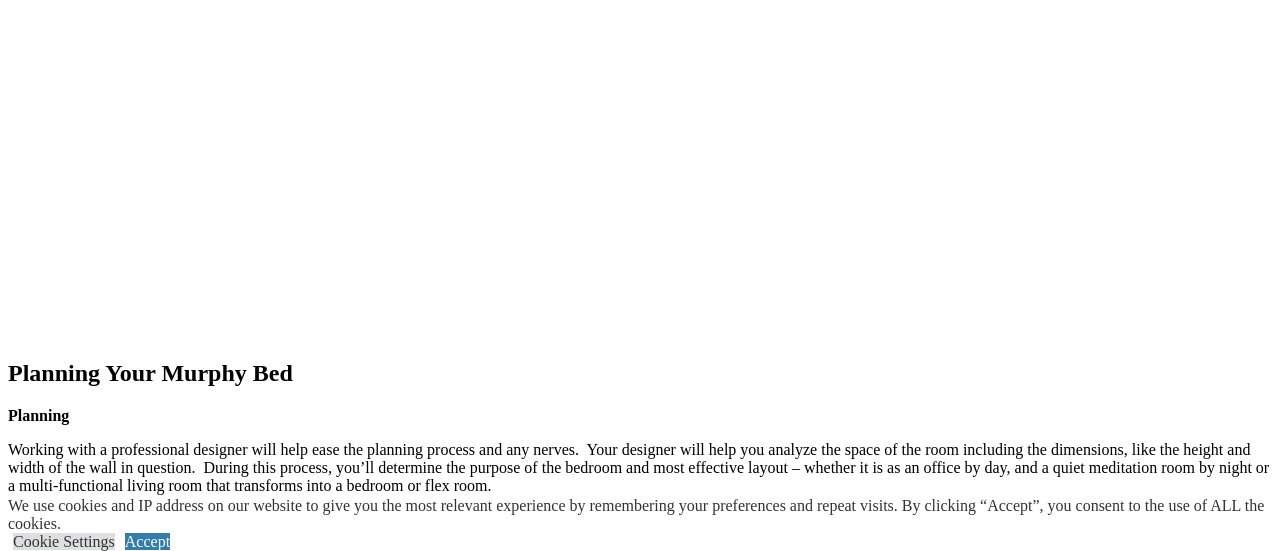 click at bounding box center [8, 9019] 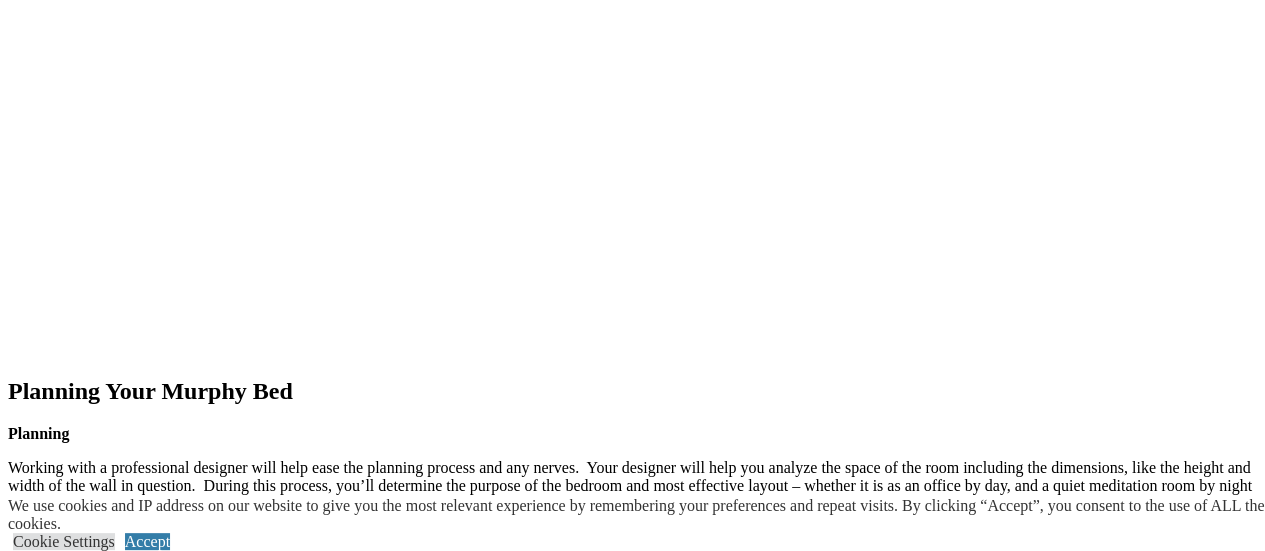 click at bounding box center [164, -1496] 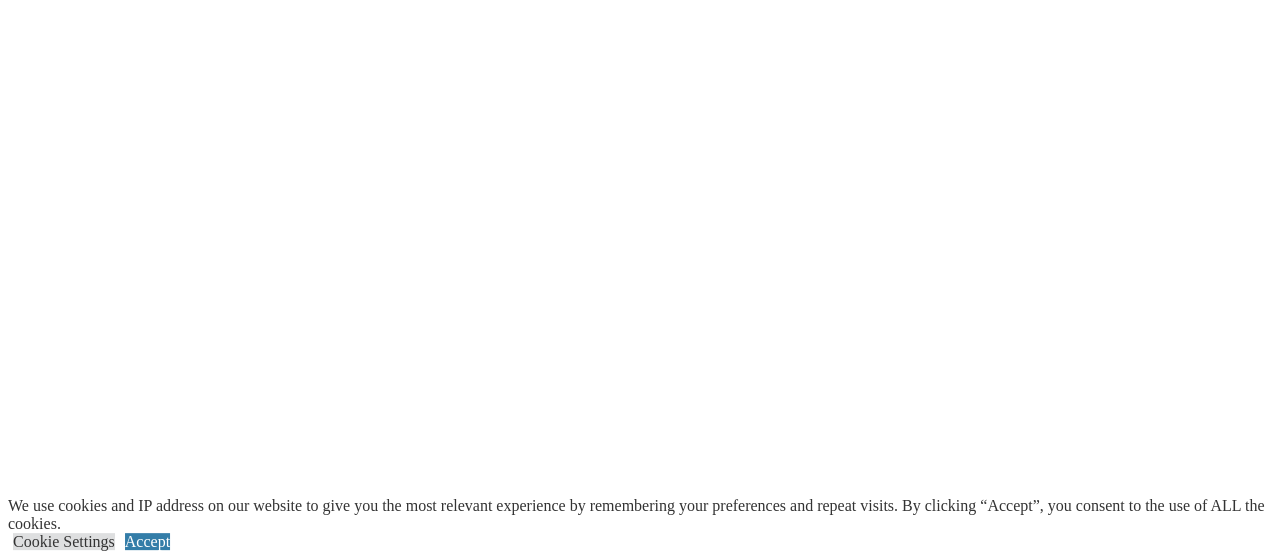 scroll, scrollTop: 2287, scrollLeft: 0, axis: vertical 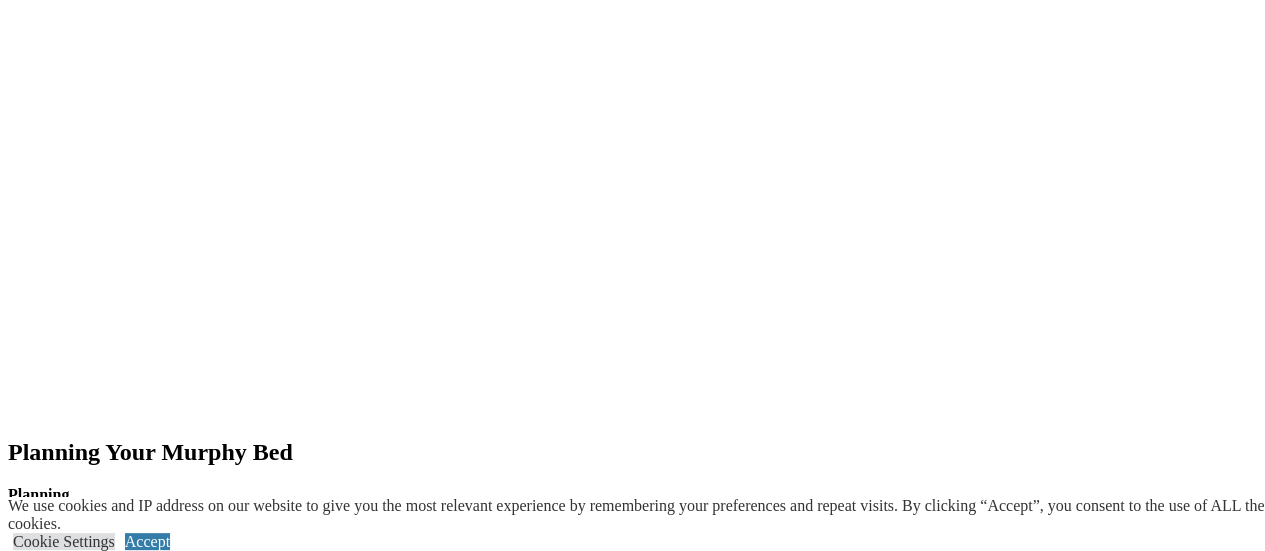 click at bounding box center (-1003, 1219) 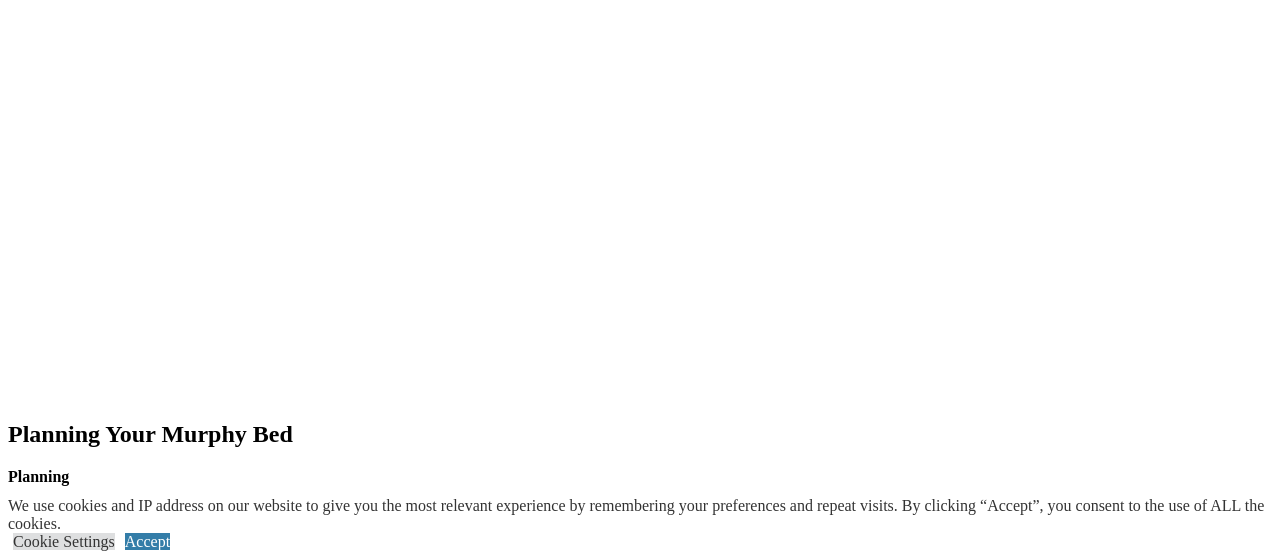 click at bounding box center (154, 9071) 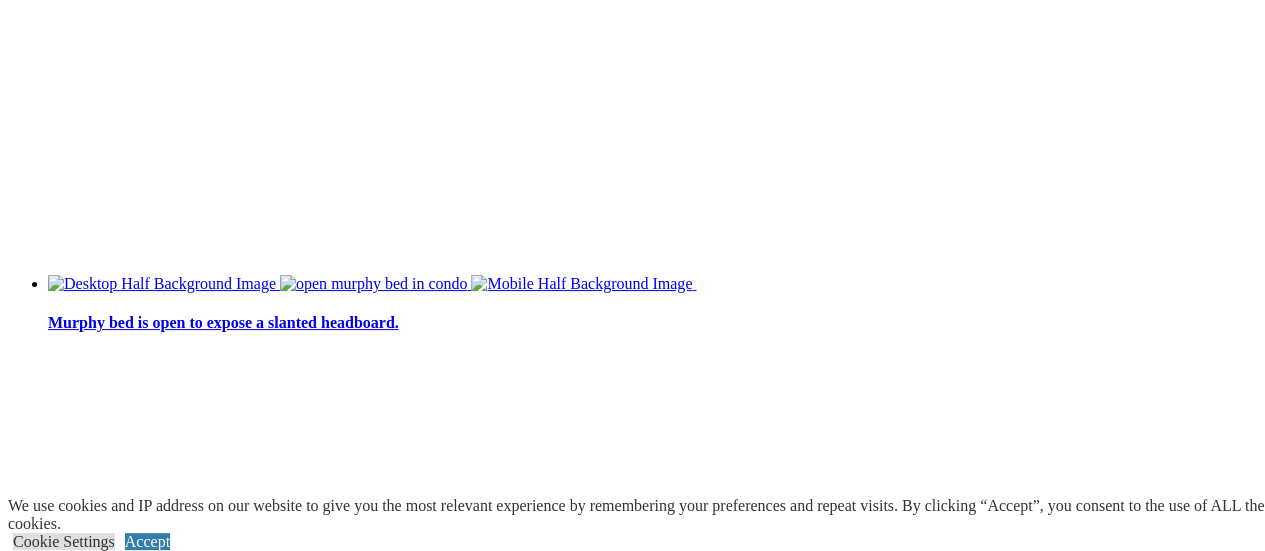 scroll, scrollTop: 4970, scrollLeft: 0, axis: vertical 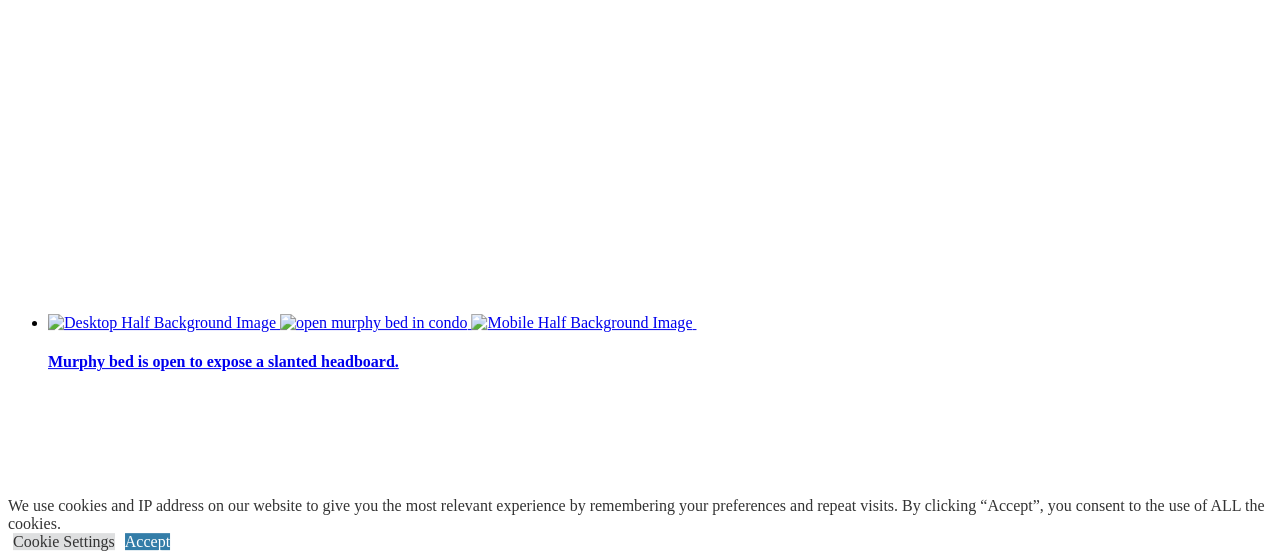 click on "Locations" at bounding box center [79, 2495] 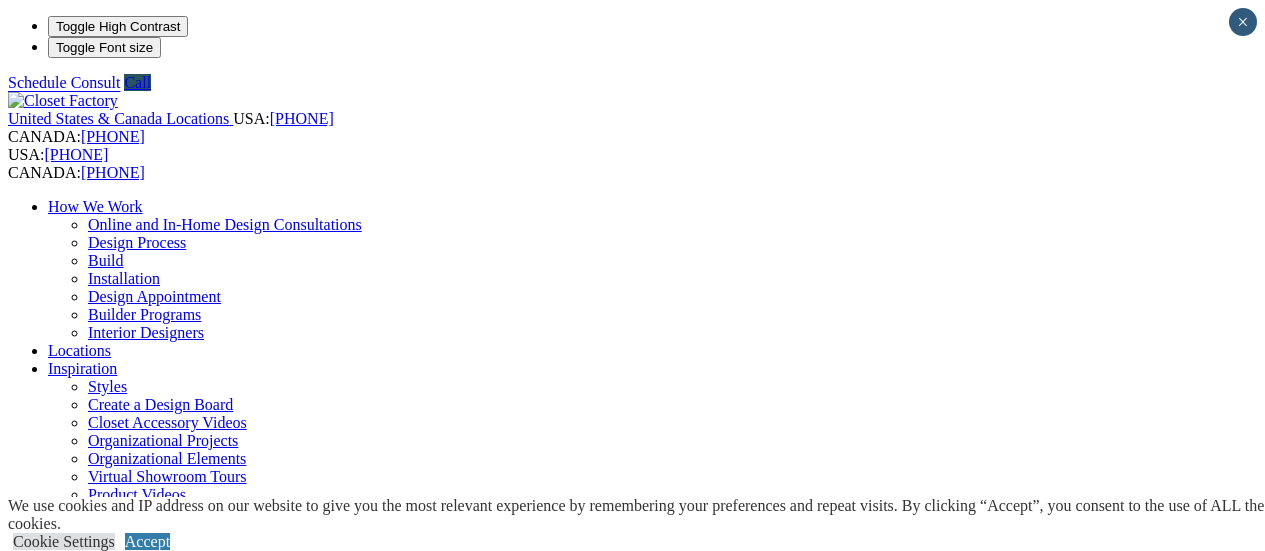scroll, scrollTop: 0, scrollLeft: 0, axis: both 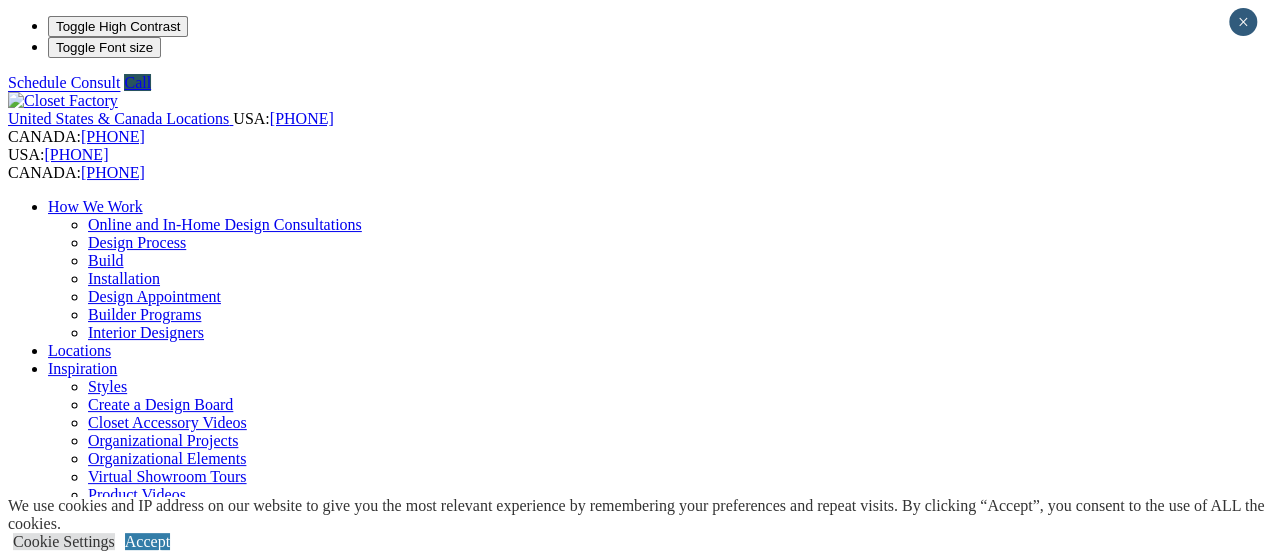 click at bounding box center (79, 1494) 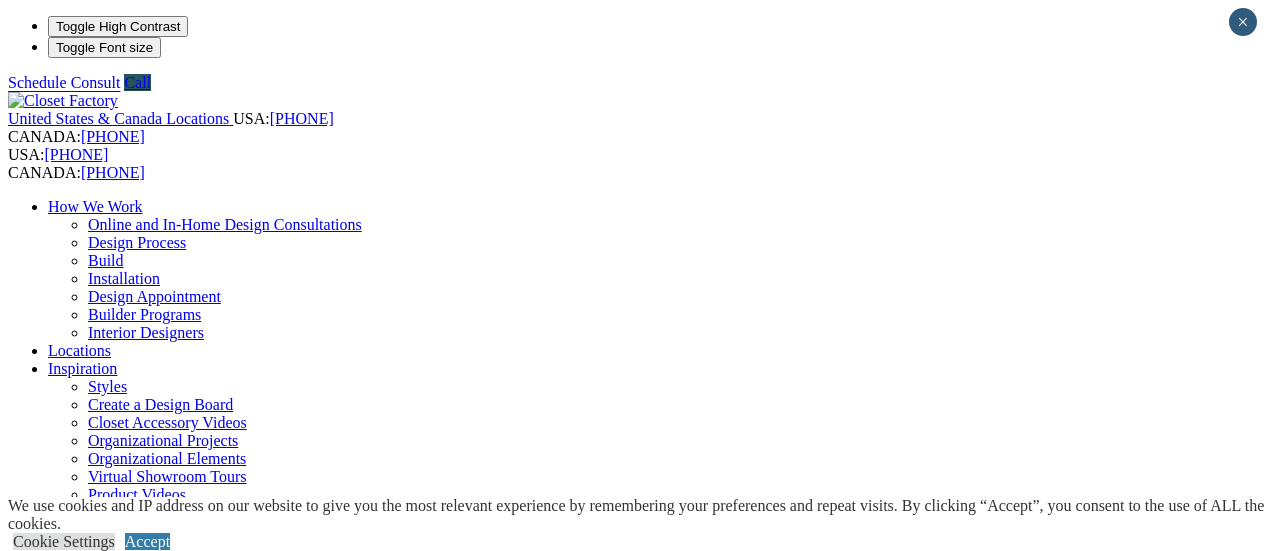 scroll, scrollTop: 0, scrollLeft: 0, axis: both 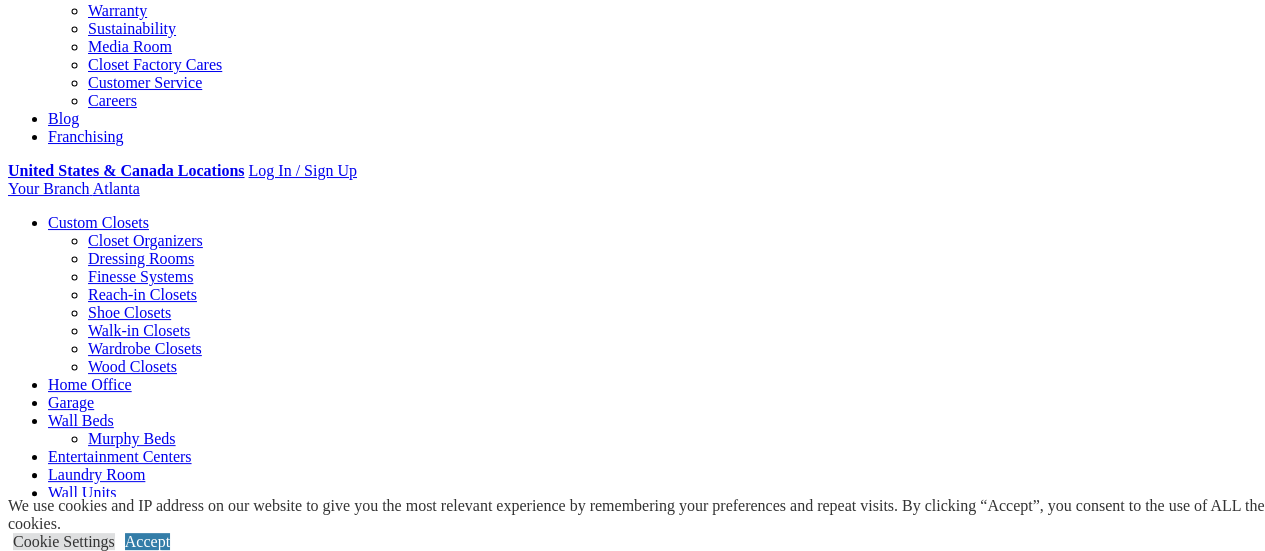 click at bounding box center [167, 2743] 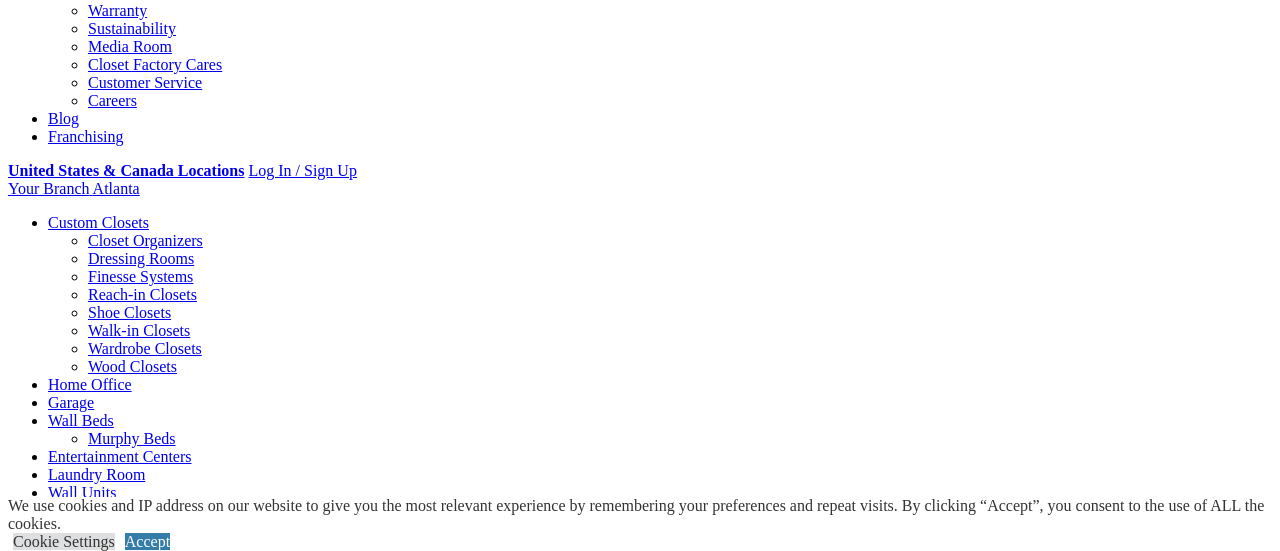 click at bounding box center (8, 17969) 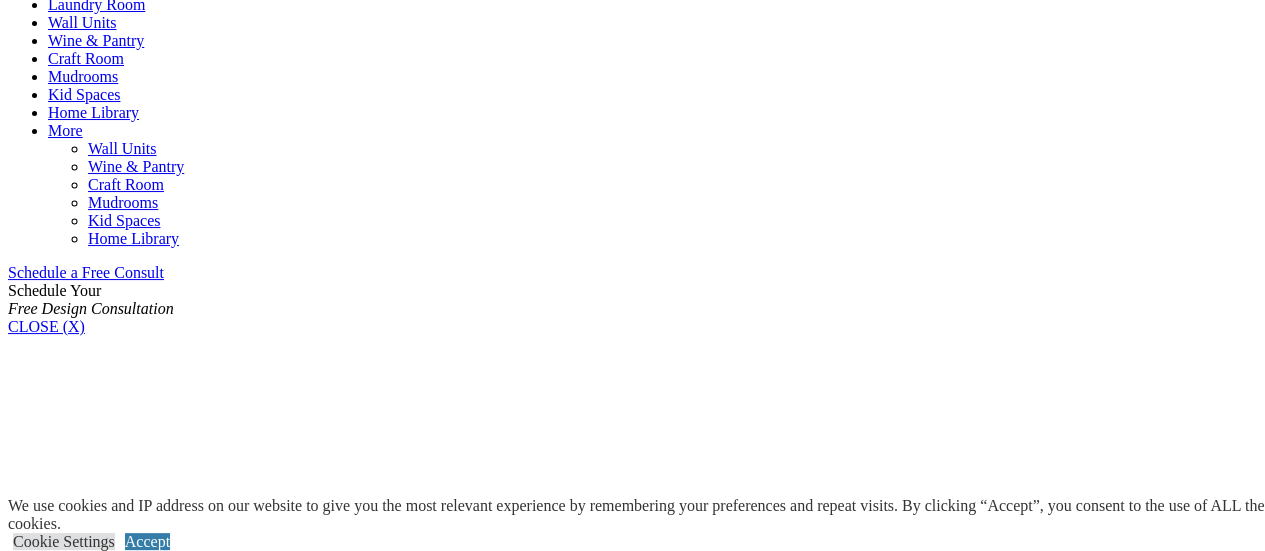 scroll, scrollTop: 0, scrollLeft: 0, axis: both 